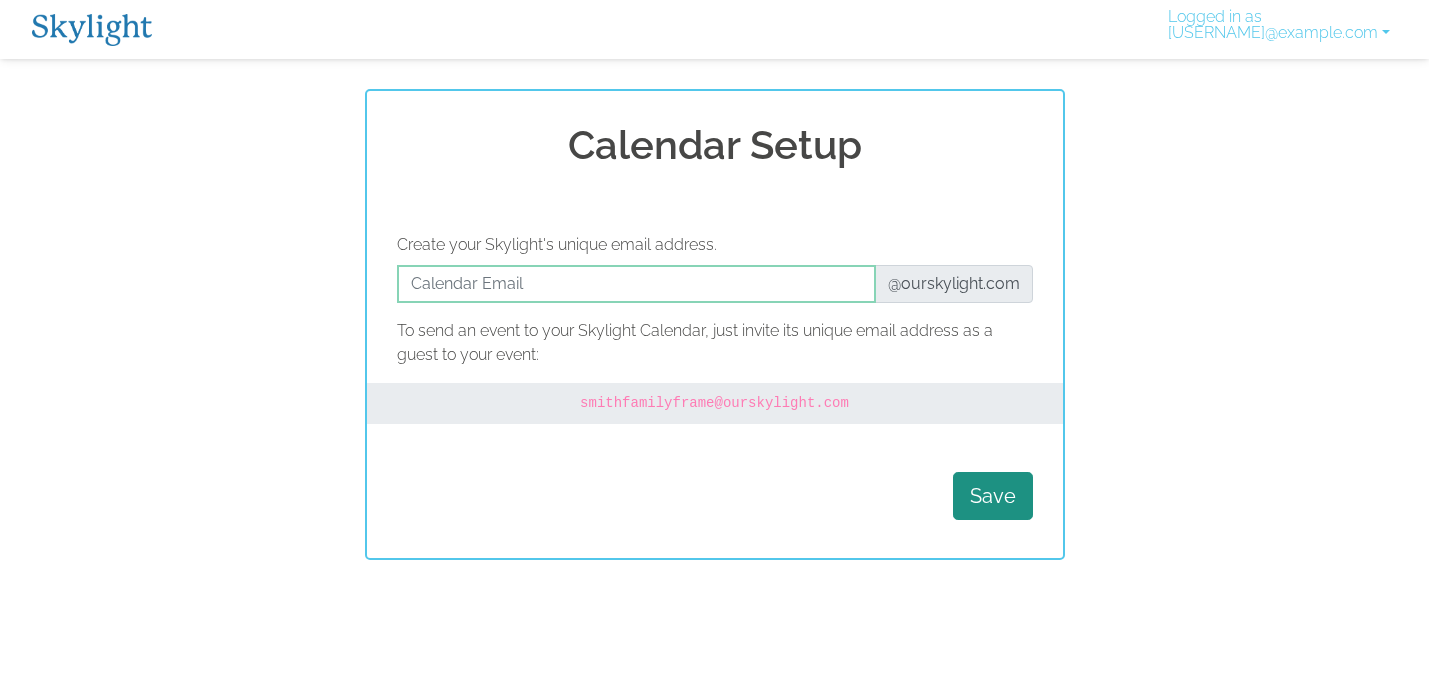 scroll, scrollTop: 0, scrollLeft: 0, axis: both 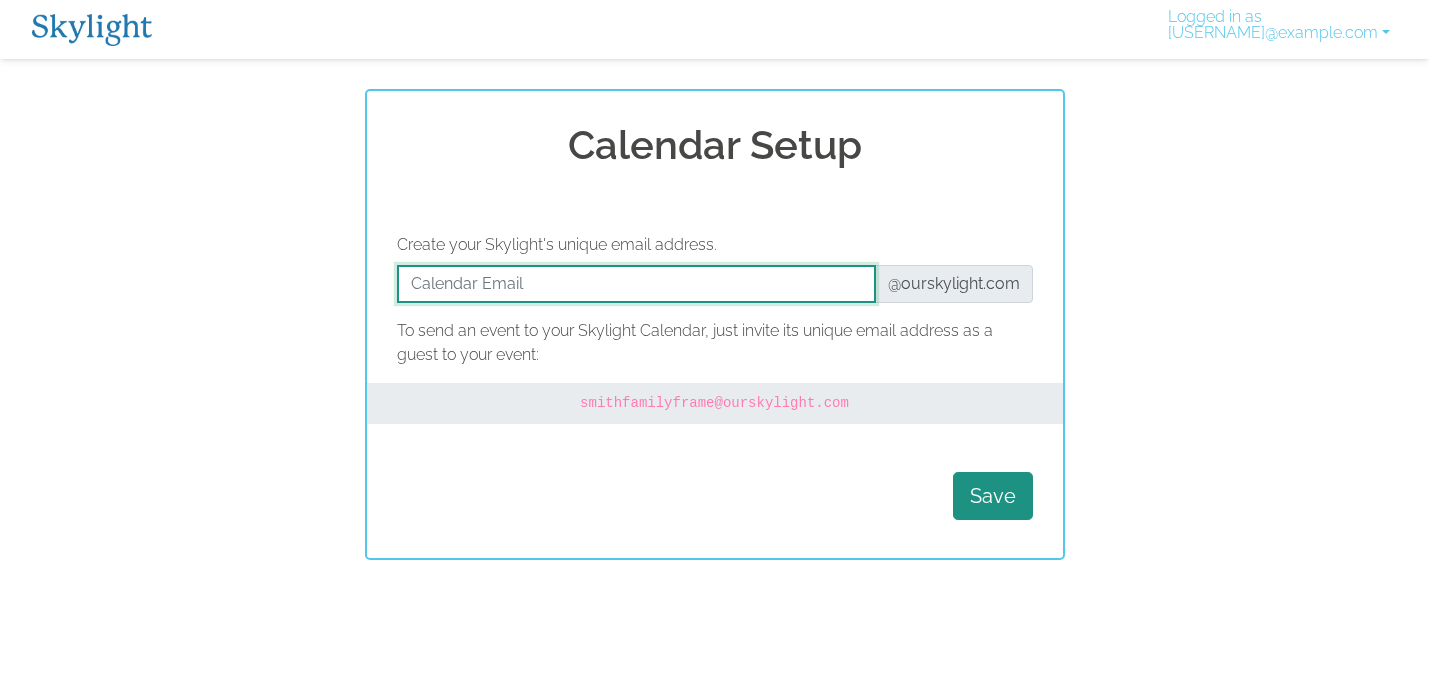 click at bounding box center [636, 284] 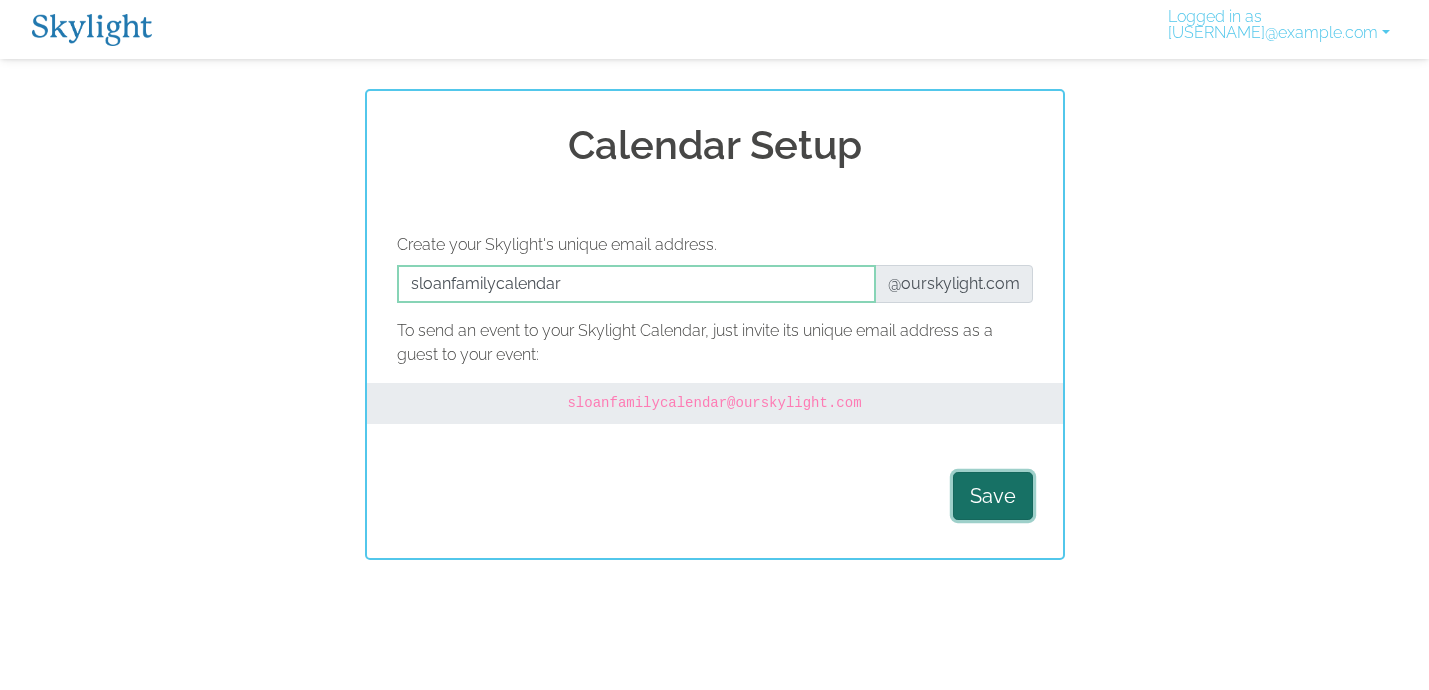 click on "Save" at bounding box center [993, 496] 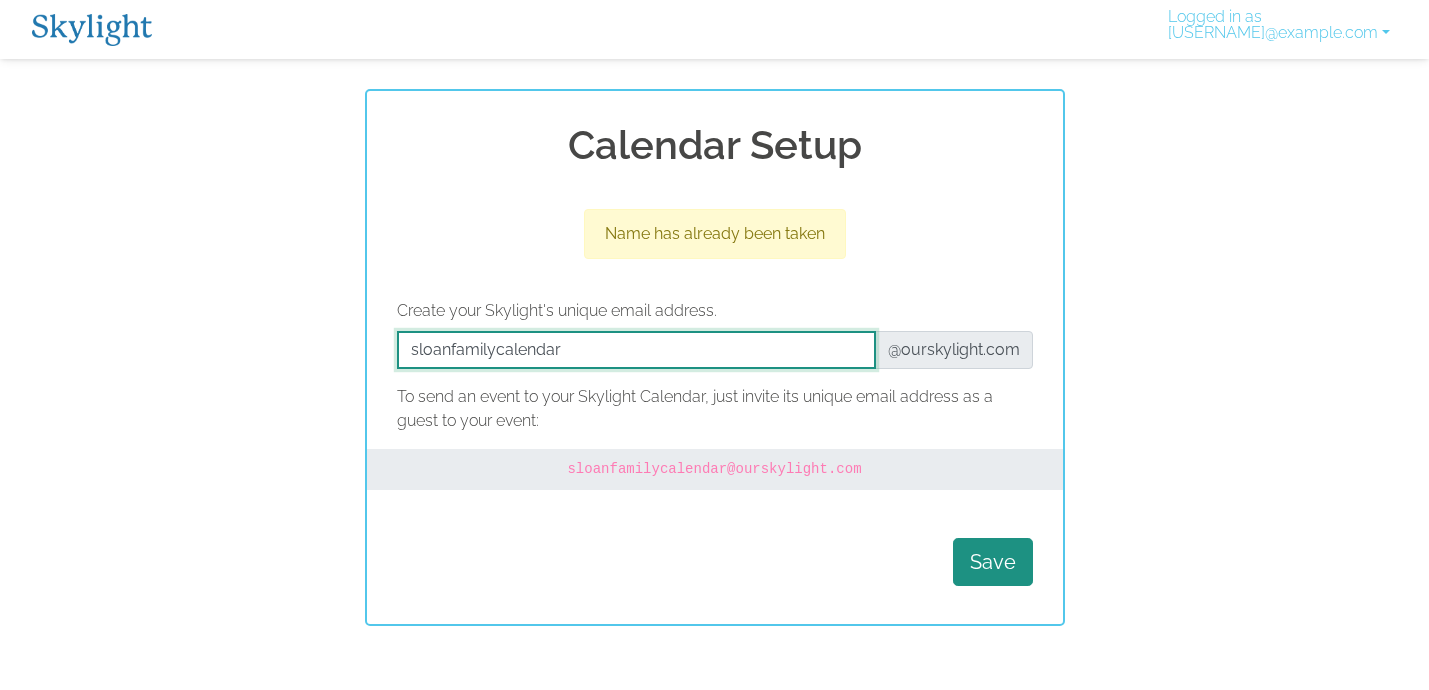 click at bounding box center [636, 350] 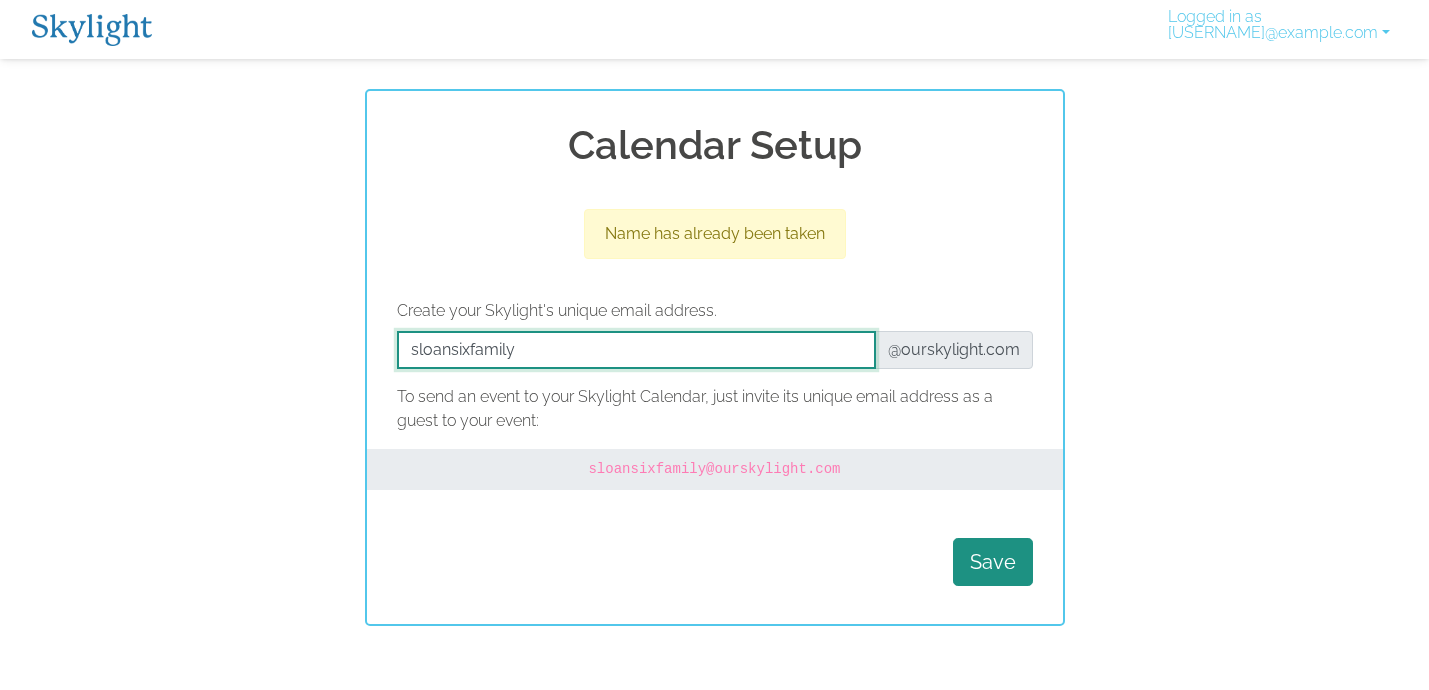 click at bounding box center [636, 350] 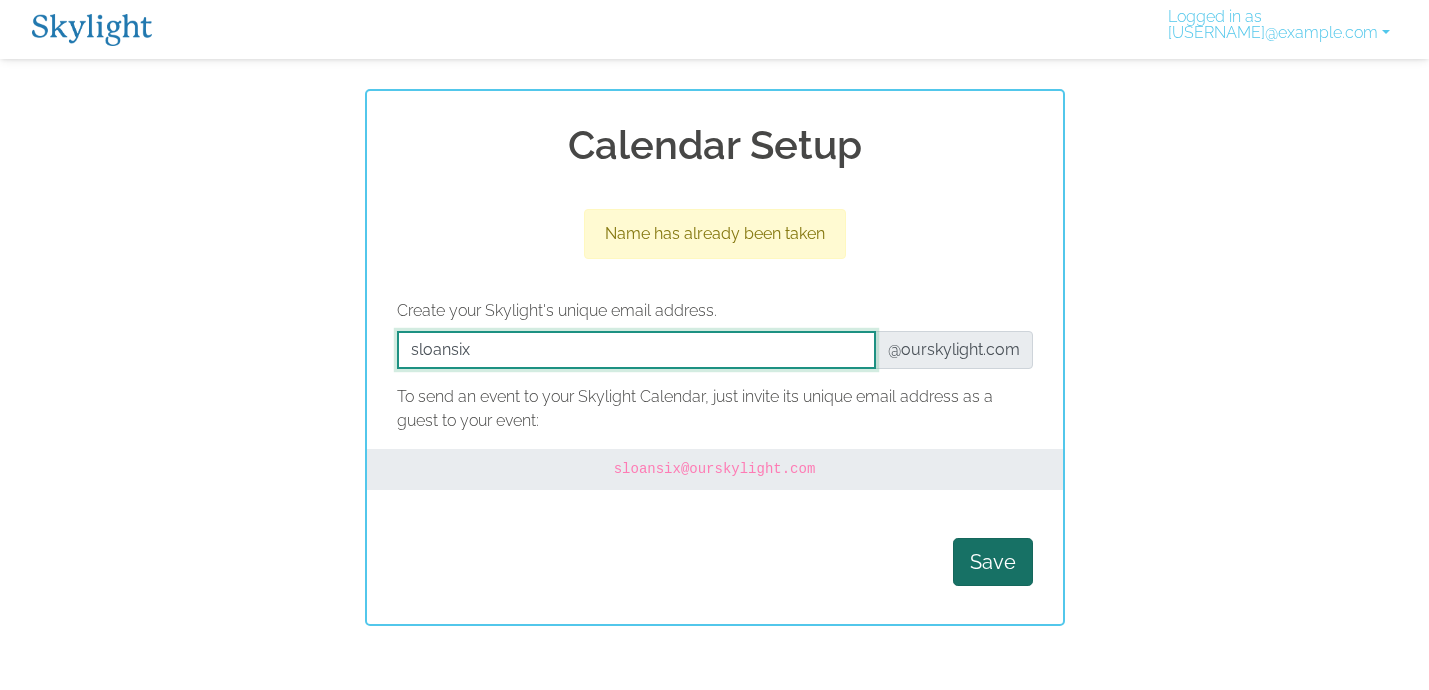 type on "sloansixcalendar" 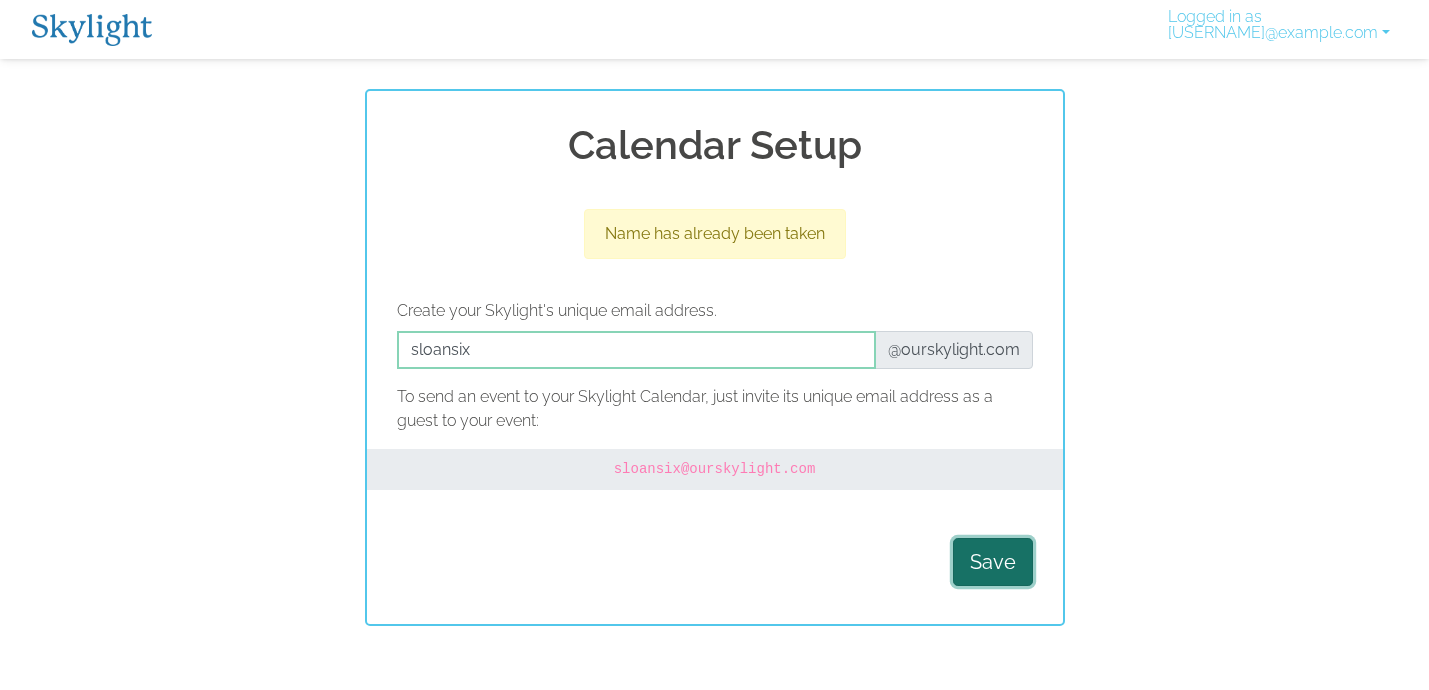 click on "Save" at bounding box center (993, 562) 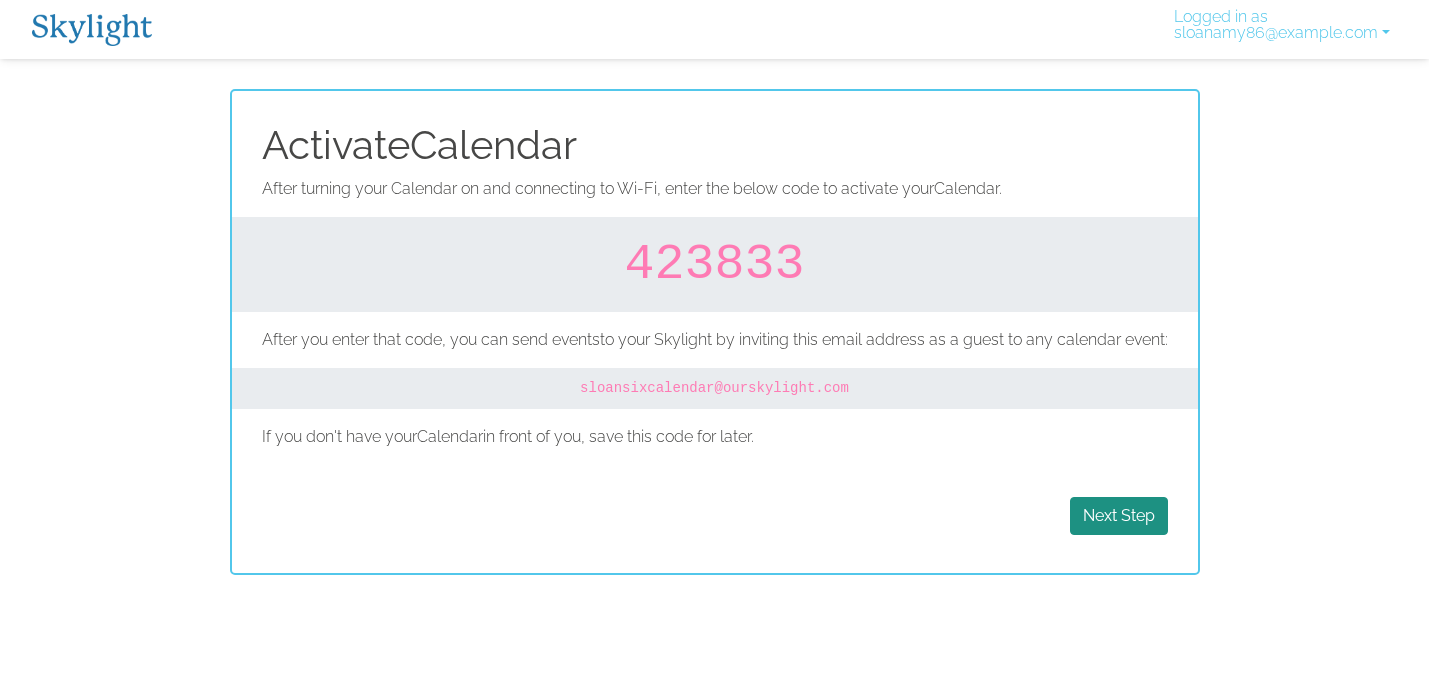 scroll, scrollTop: 0, scrollLeft: 0, axis: both 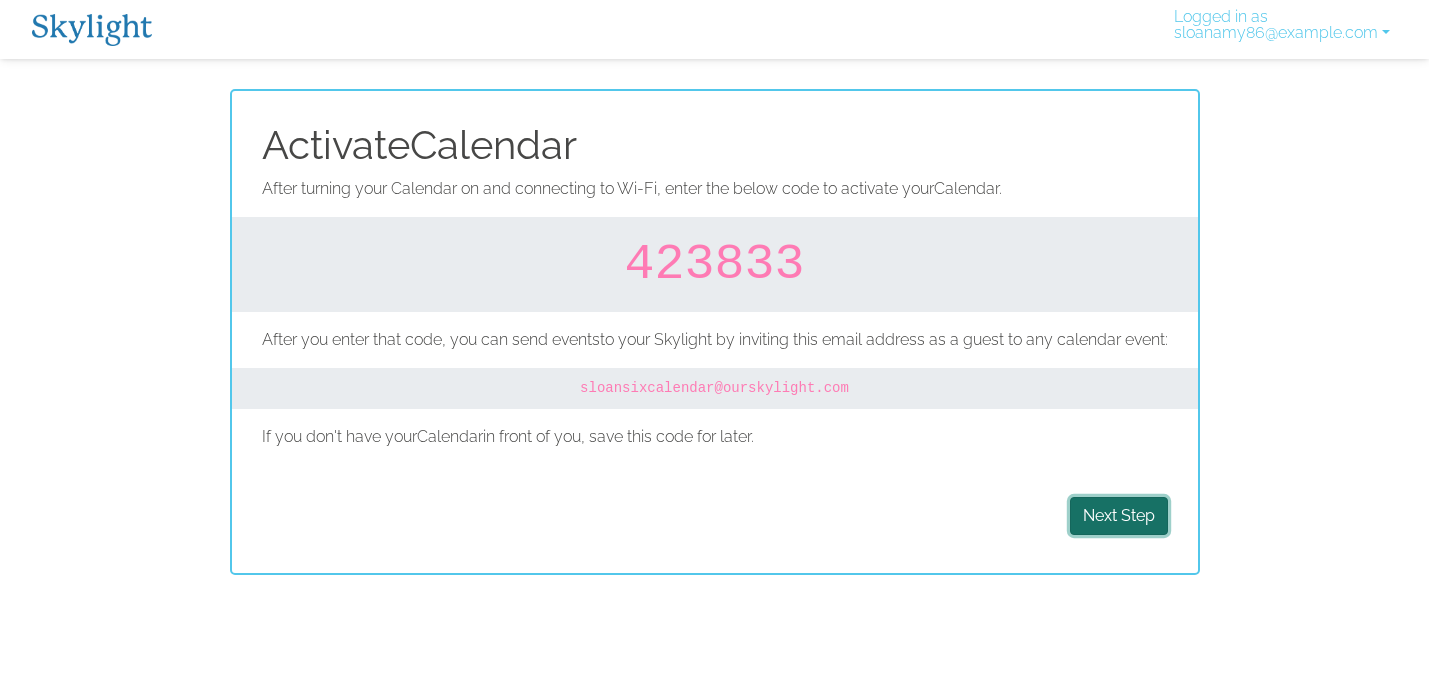 click on "Next Step" at bounding box center (1119, 516) 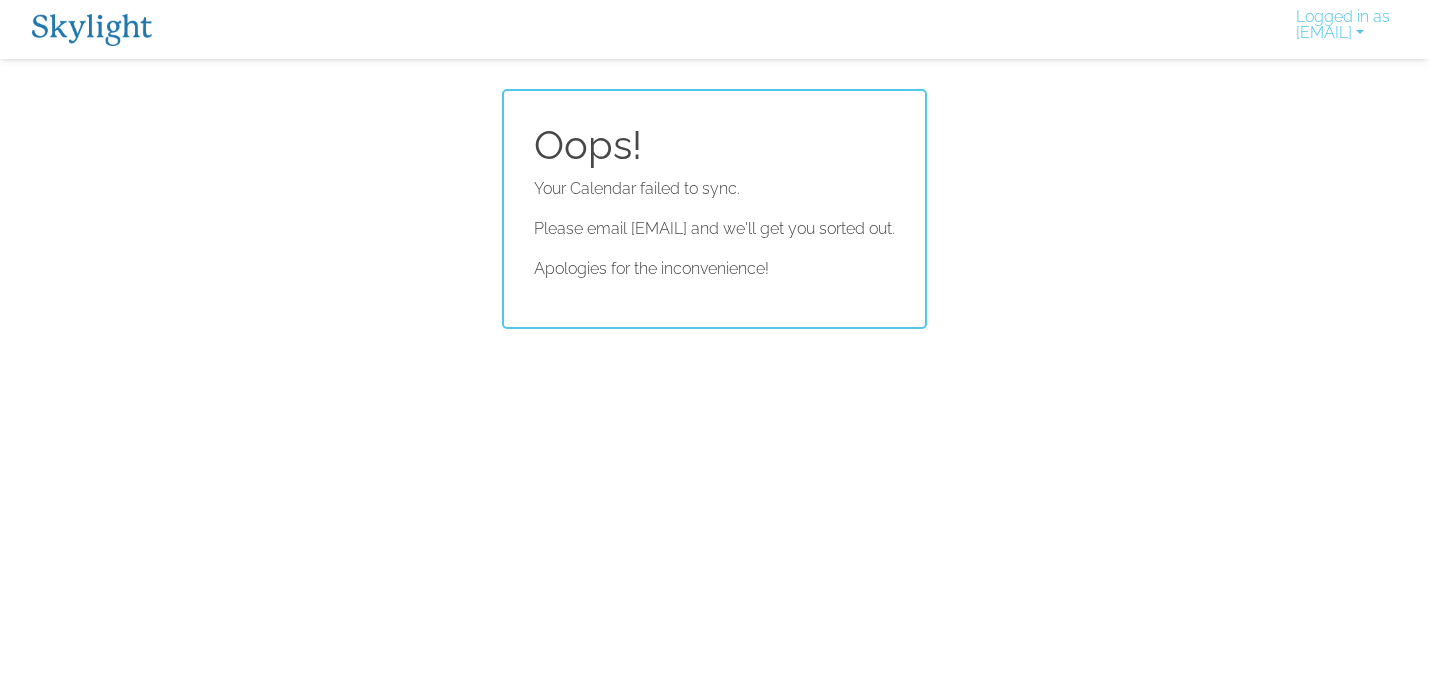 scroll, scrollTop: 0, scrollLeft: 0, axis: both 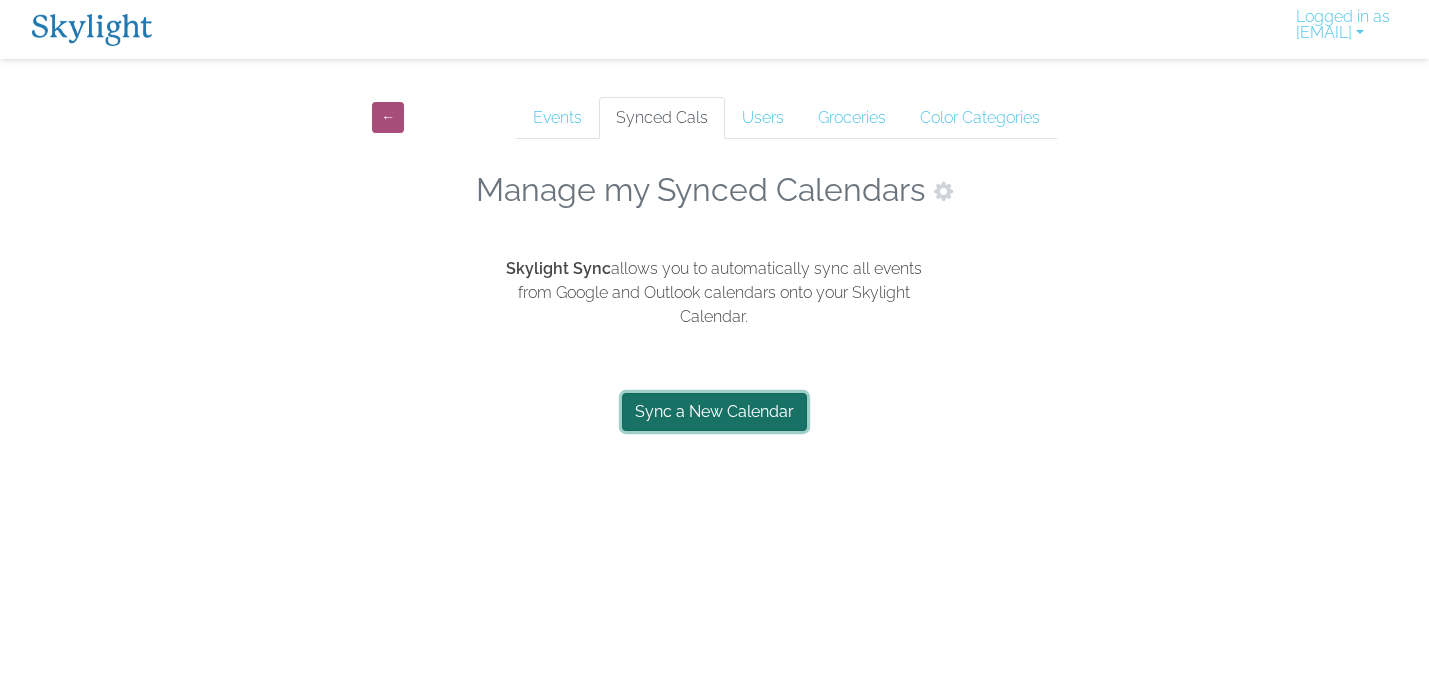click on "Sync a New Calendar" at bounding box center [714, 412] 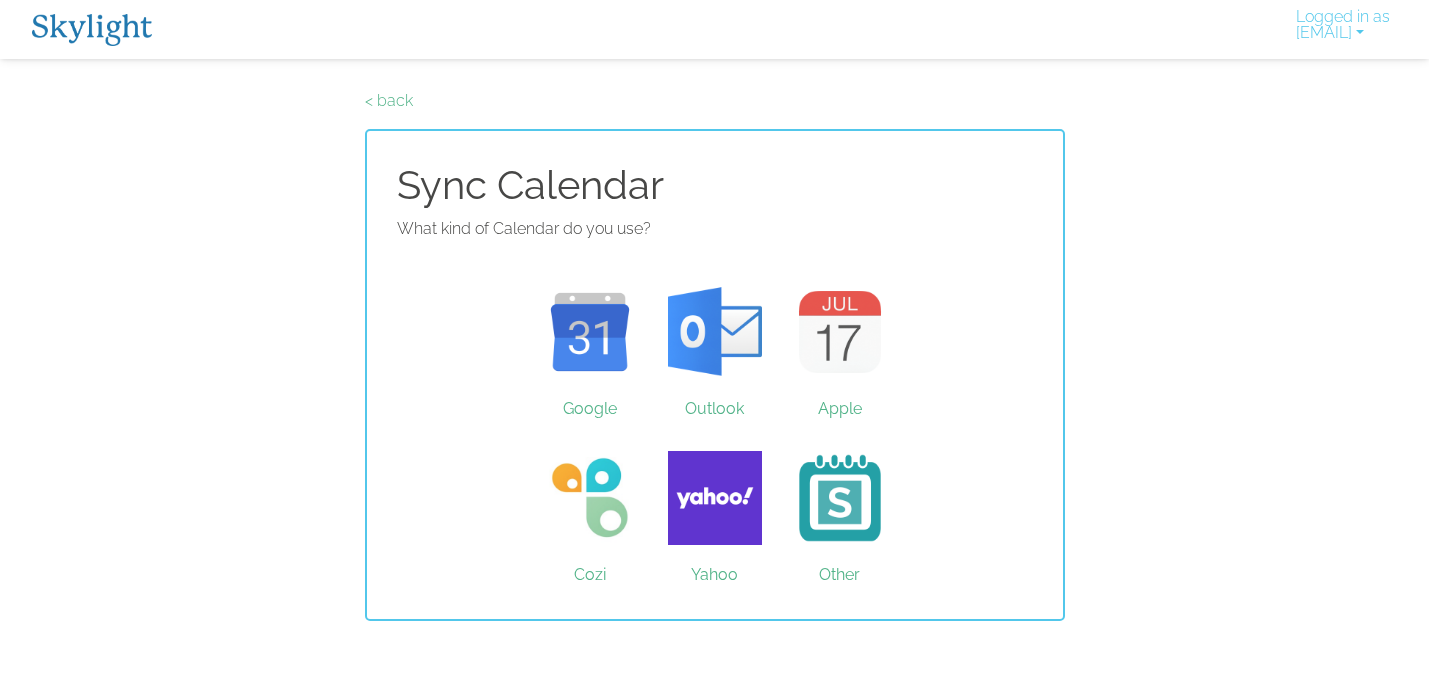 scroll, scrollTop: 0, scrollLeft: 0, axis: both 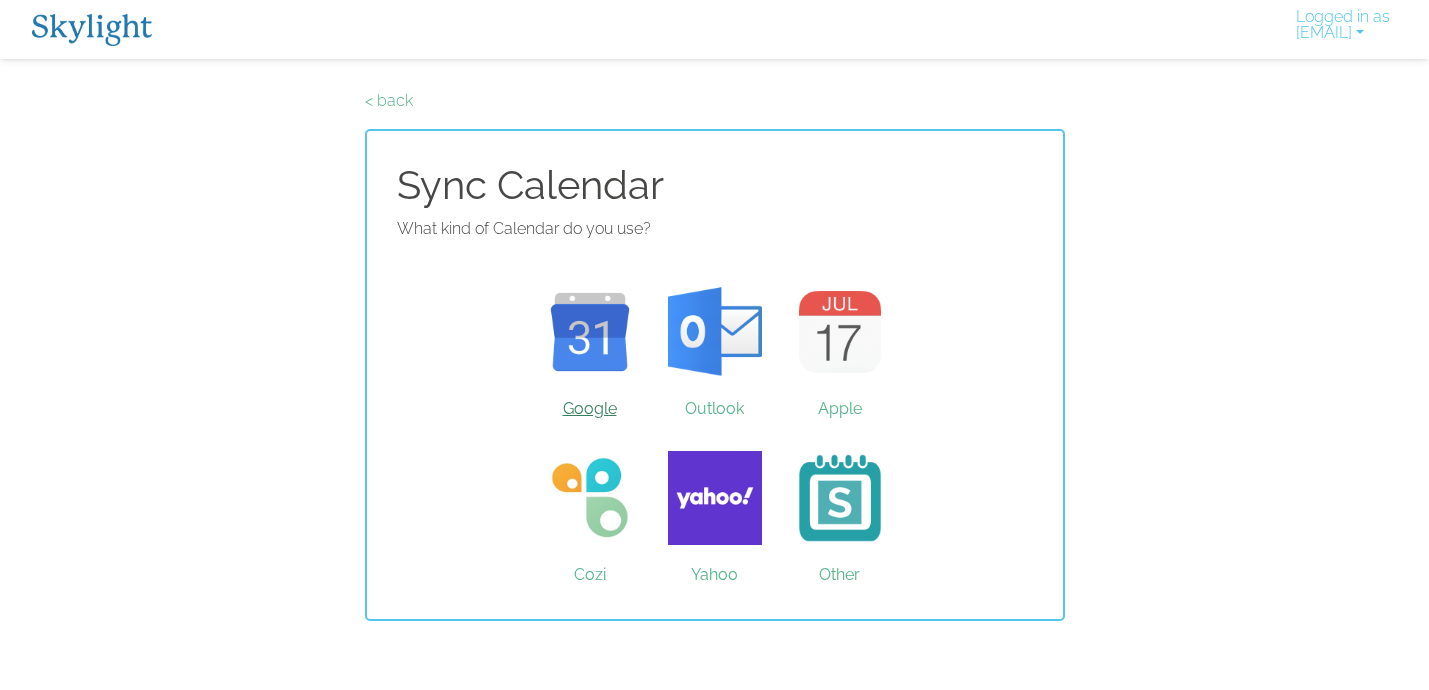 click on "Google" at bounding box center (589, 332) 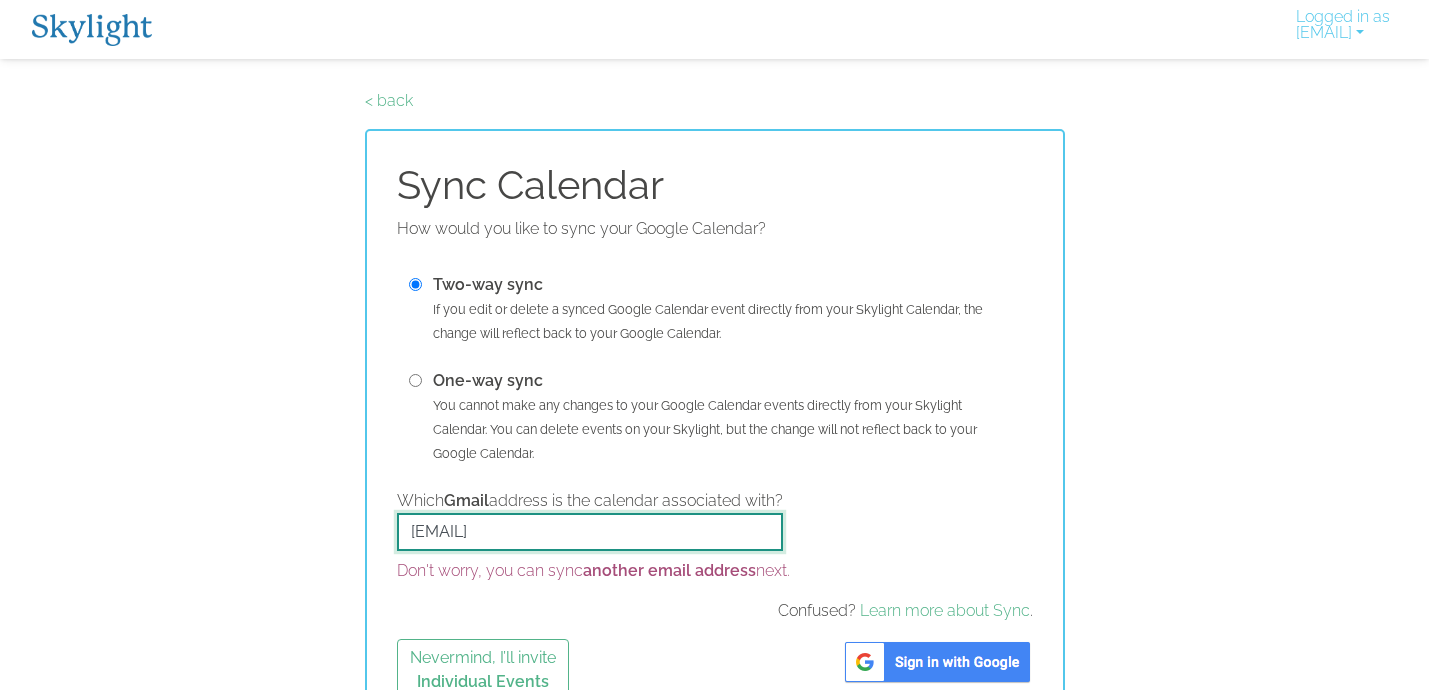 click on "[EMAIL]" at bounding box center (590, 532) 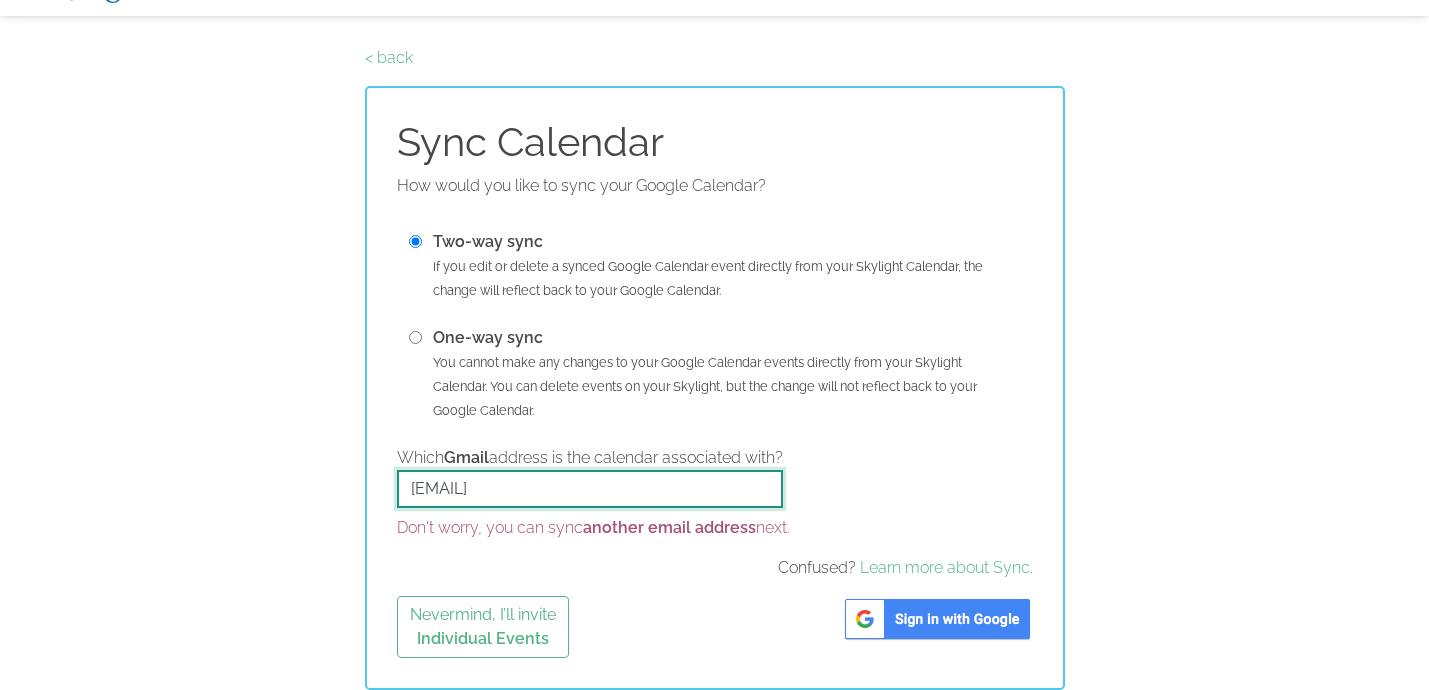 type on "amy.sloan@hpstigers.org" 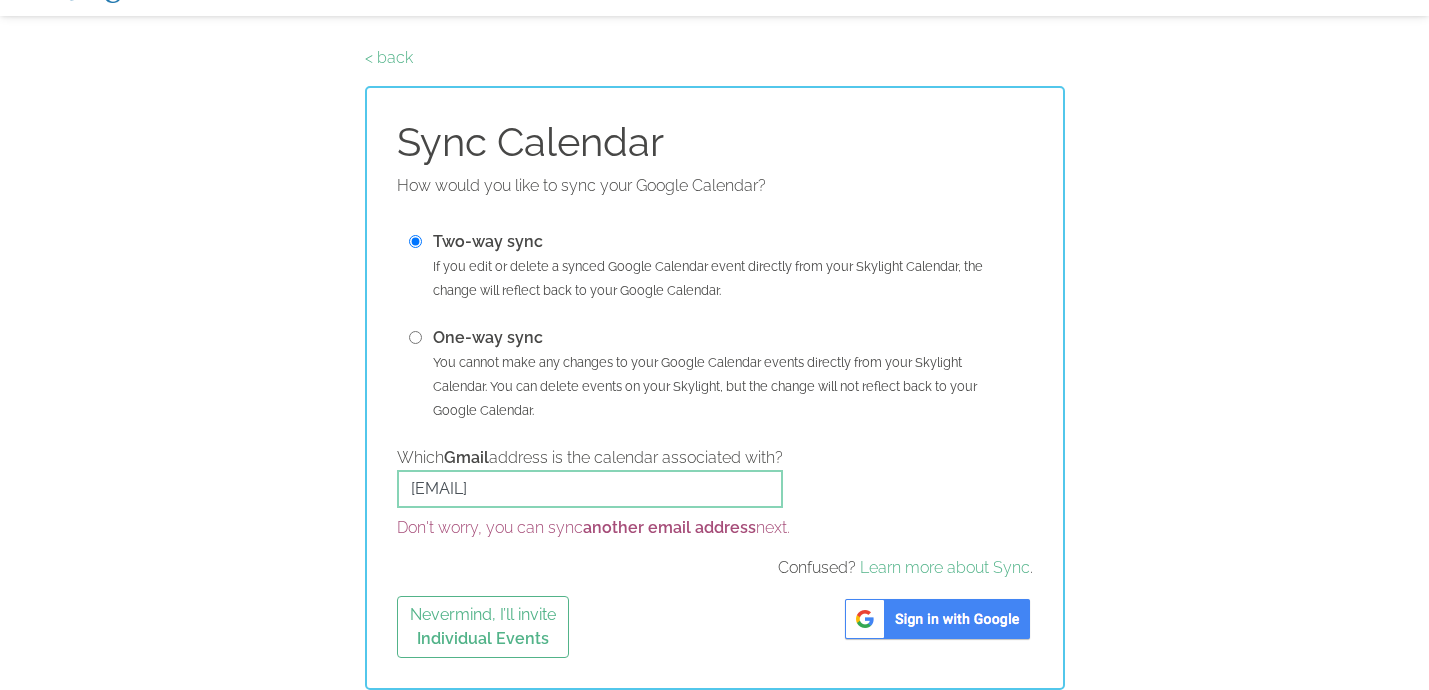 click at bounding box center [937, 619] 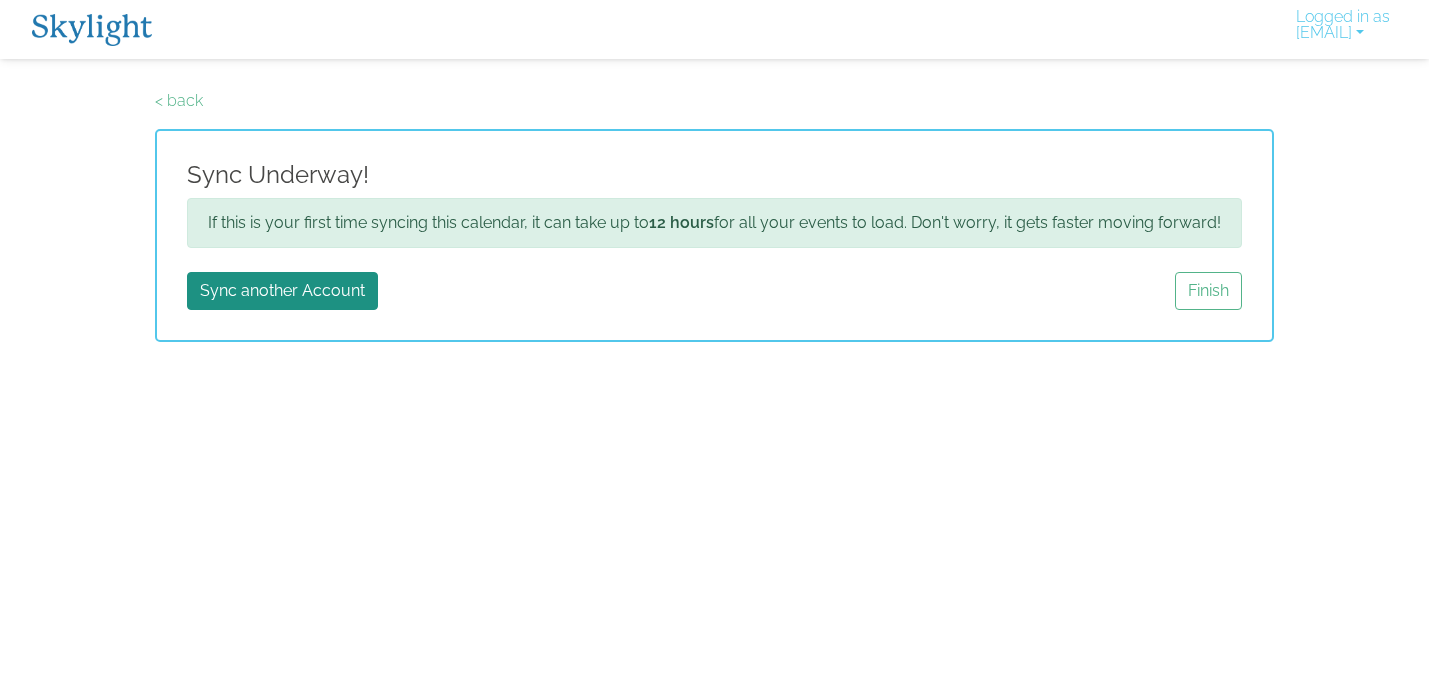 scroll, scrollTop: 0, scrollLeft: 0, axis: both 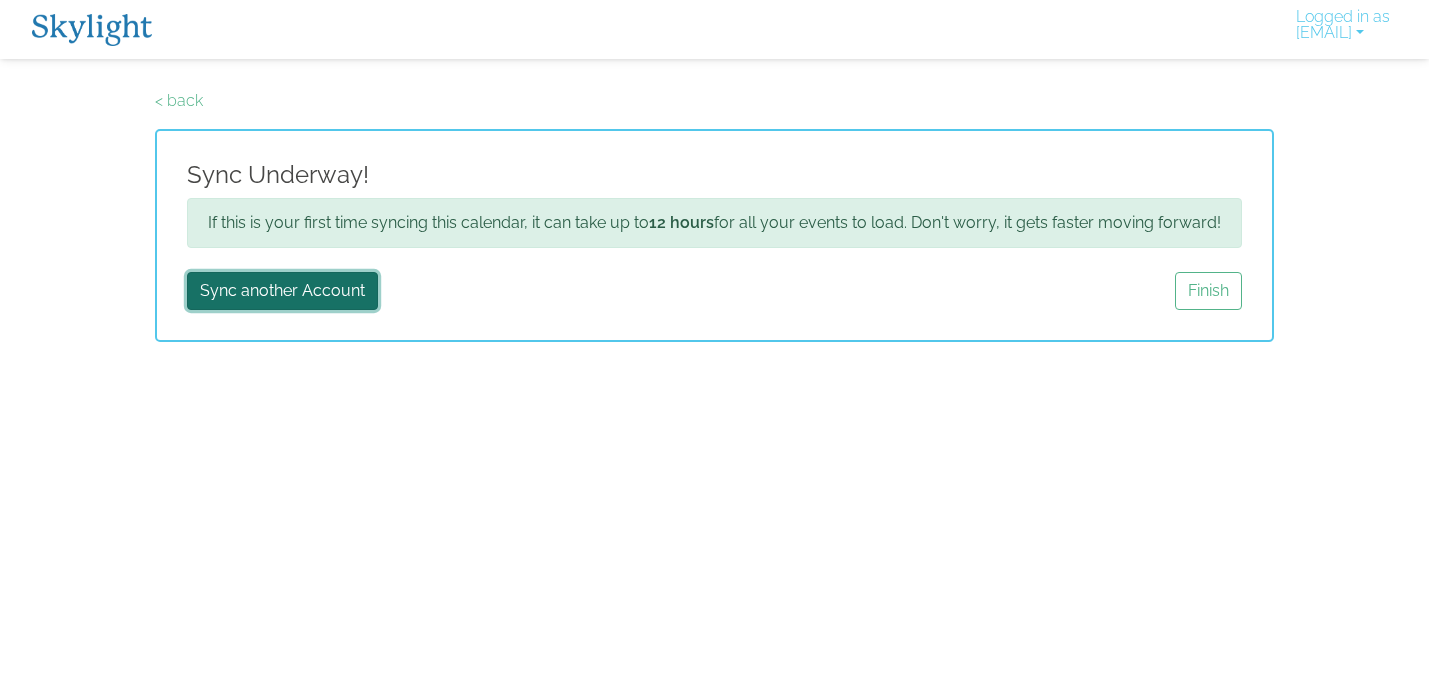 click on "Sync another Account" at bounding box center (282, 291) 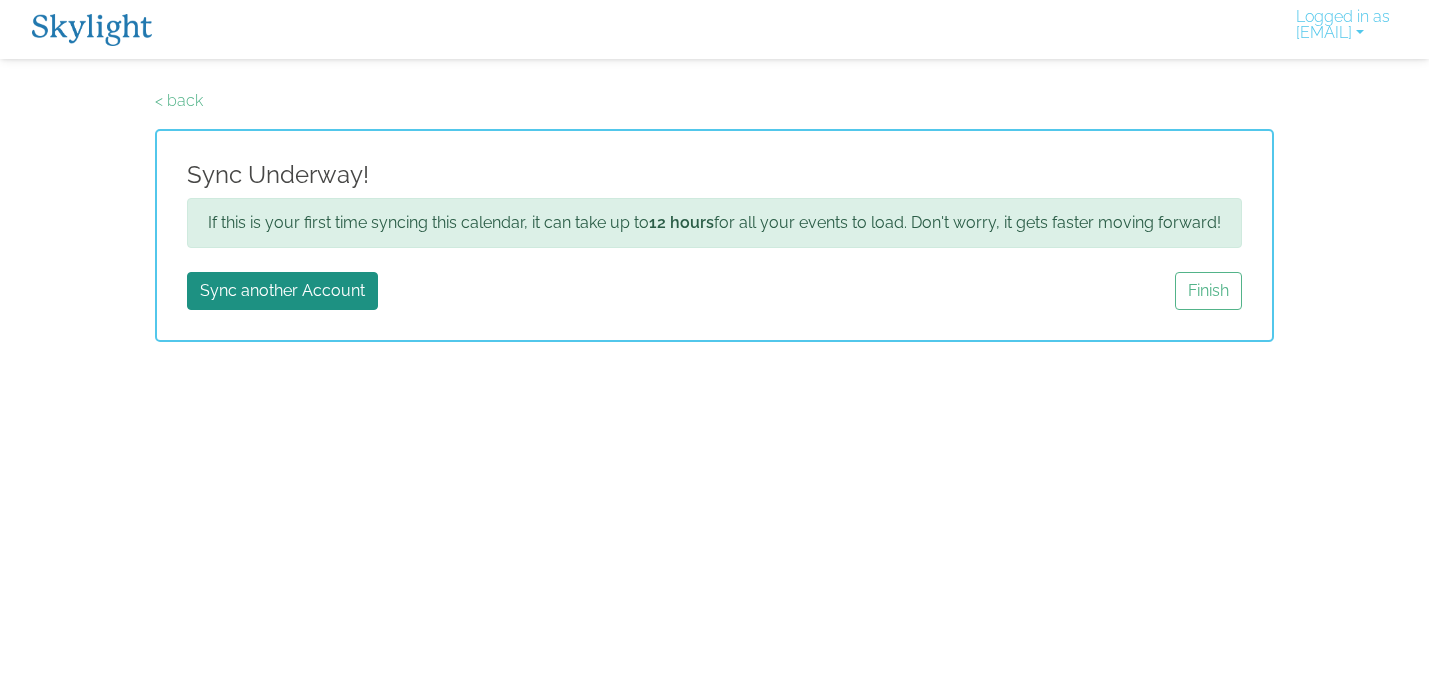 scroll, scrollTop: 0, scrollLeft: 0, axis: both 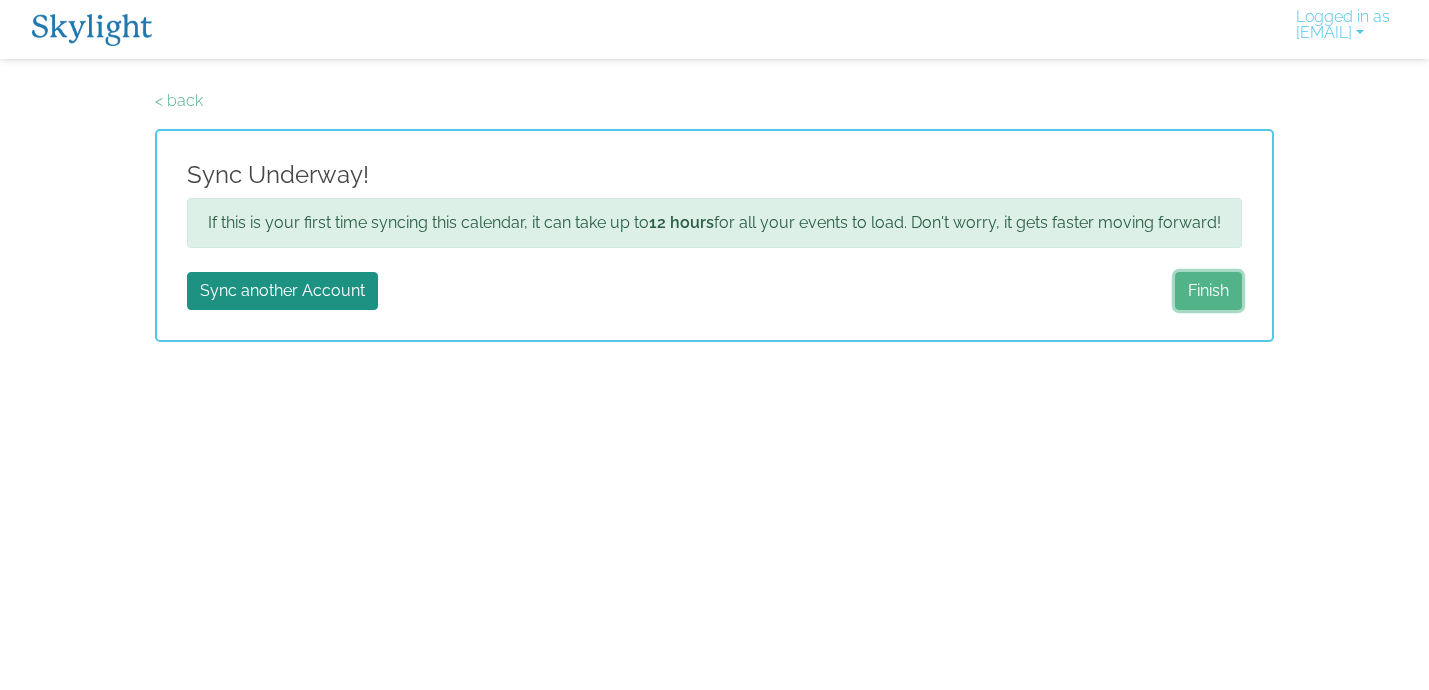 click on "Finish" at bounding box center [1208, 291] 